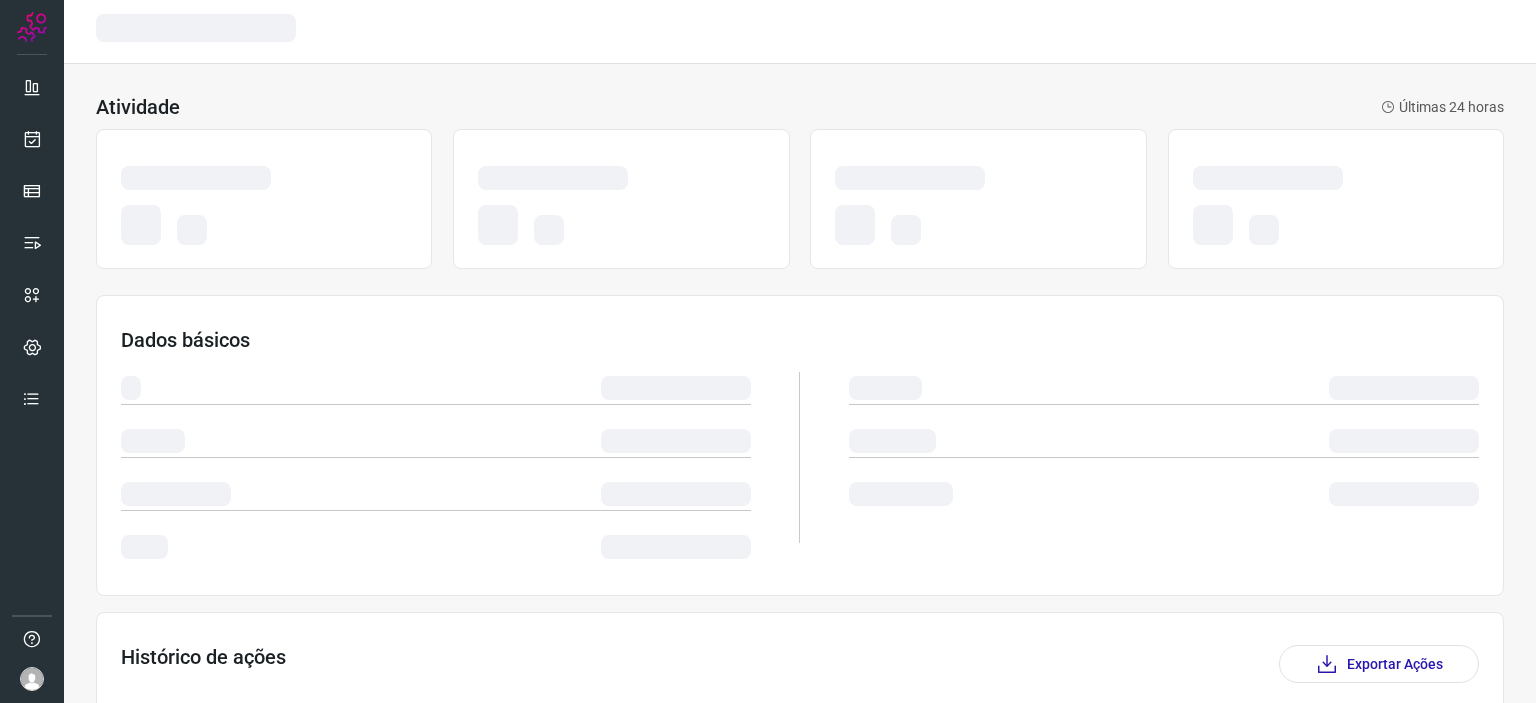 scroll, scrollTop: 0, scrollLeft: 0, axis: both 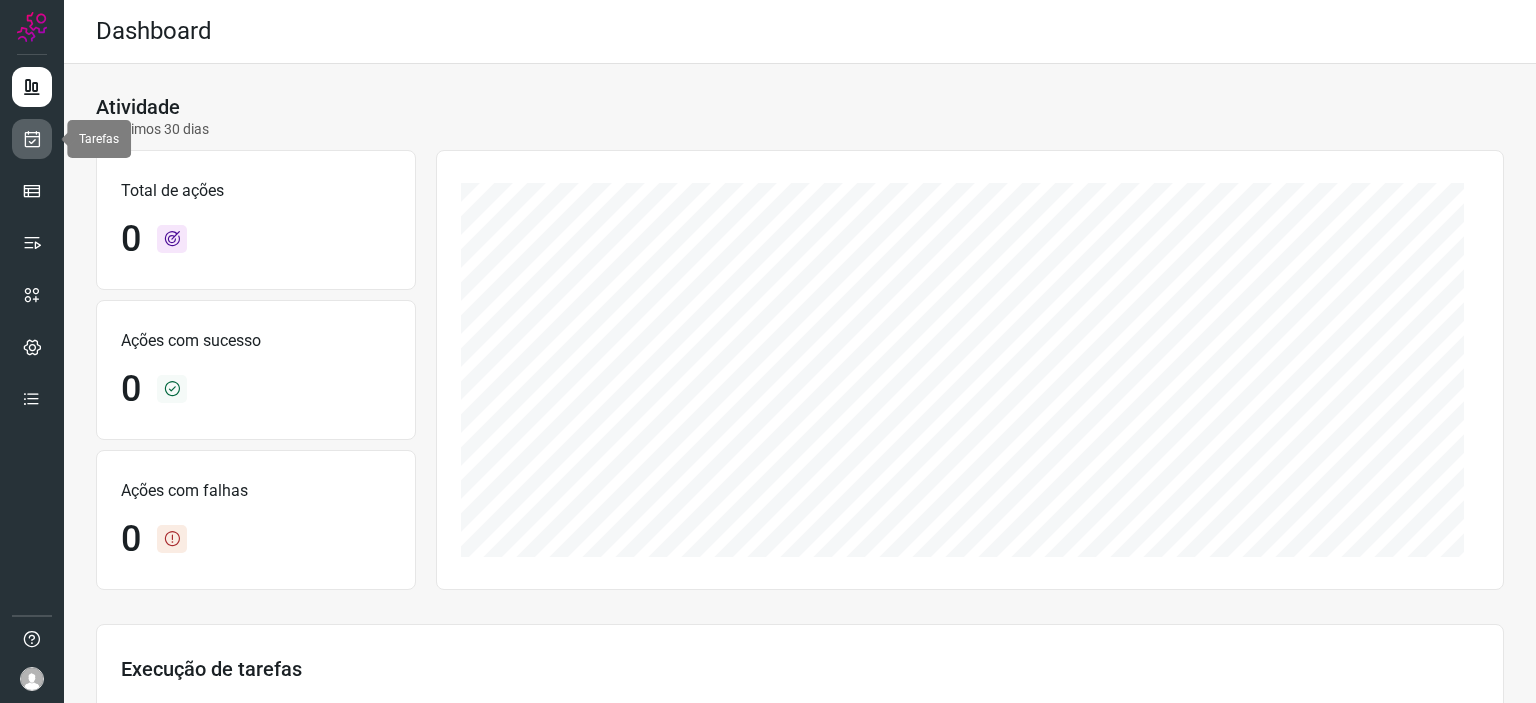 click at bounding box center [32, 139] 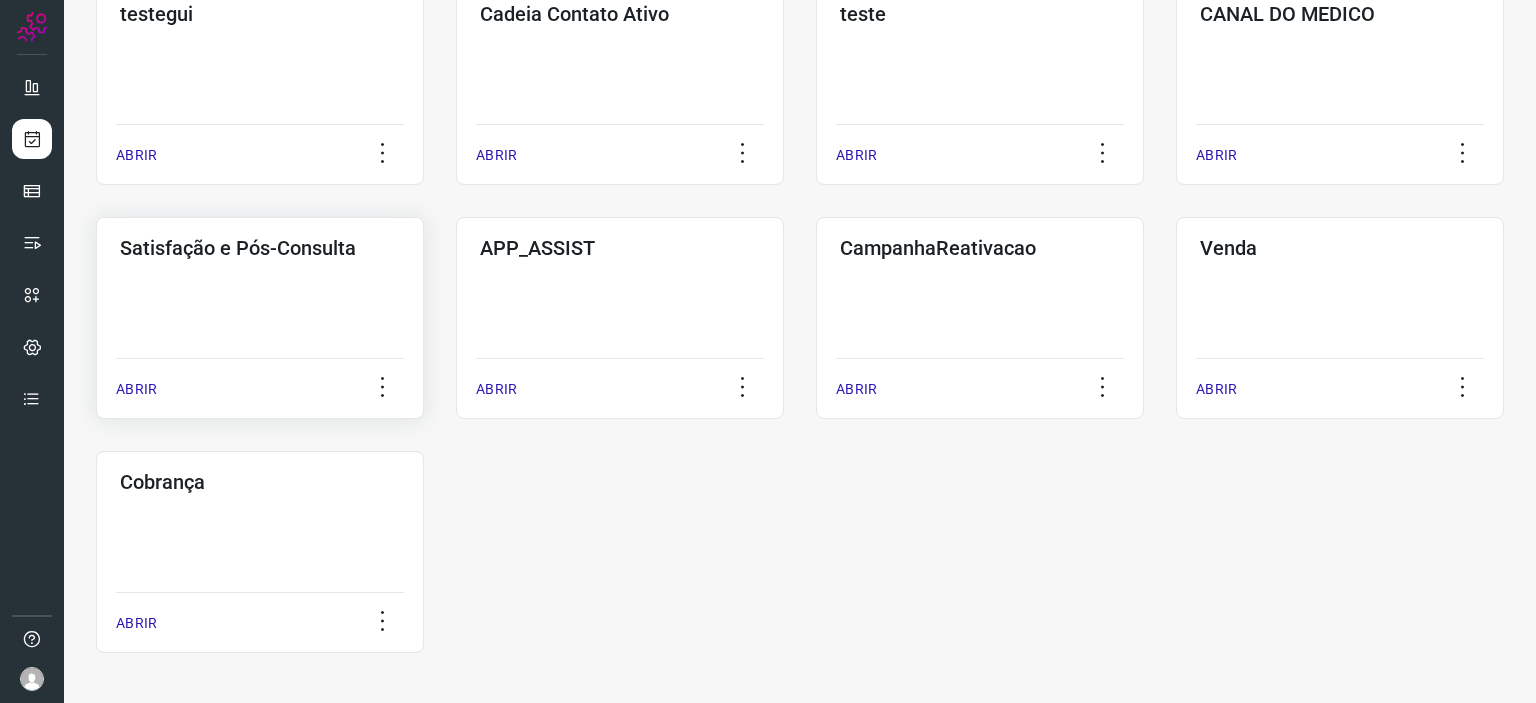 click on "Satisfação e Pós-Consulta  ABRIR" 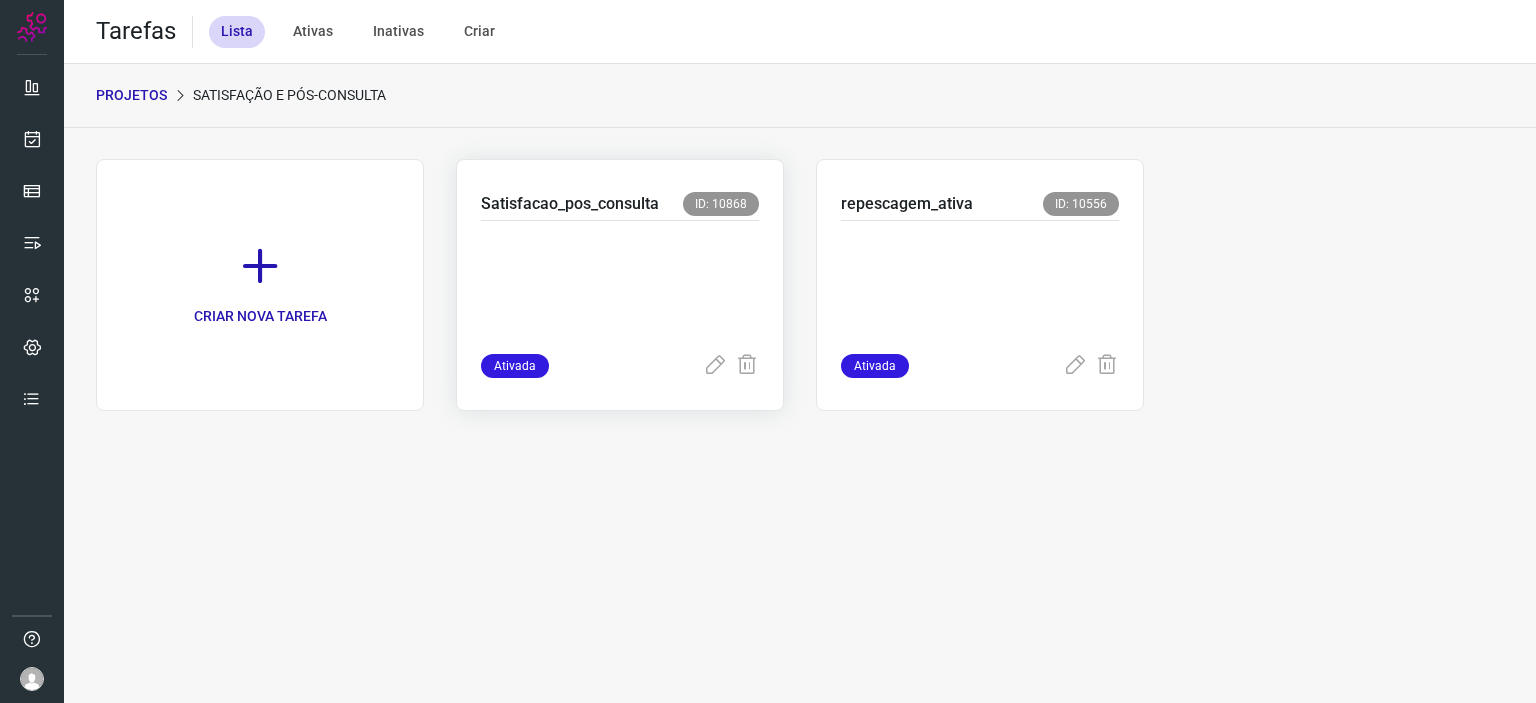 scroll, scrollTop: 0, scrollLeft: 0, axis: both 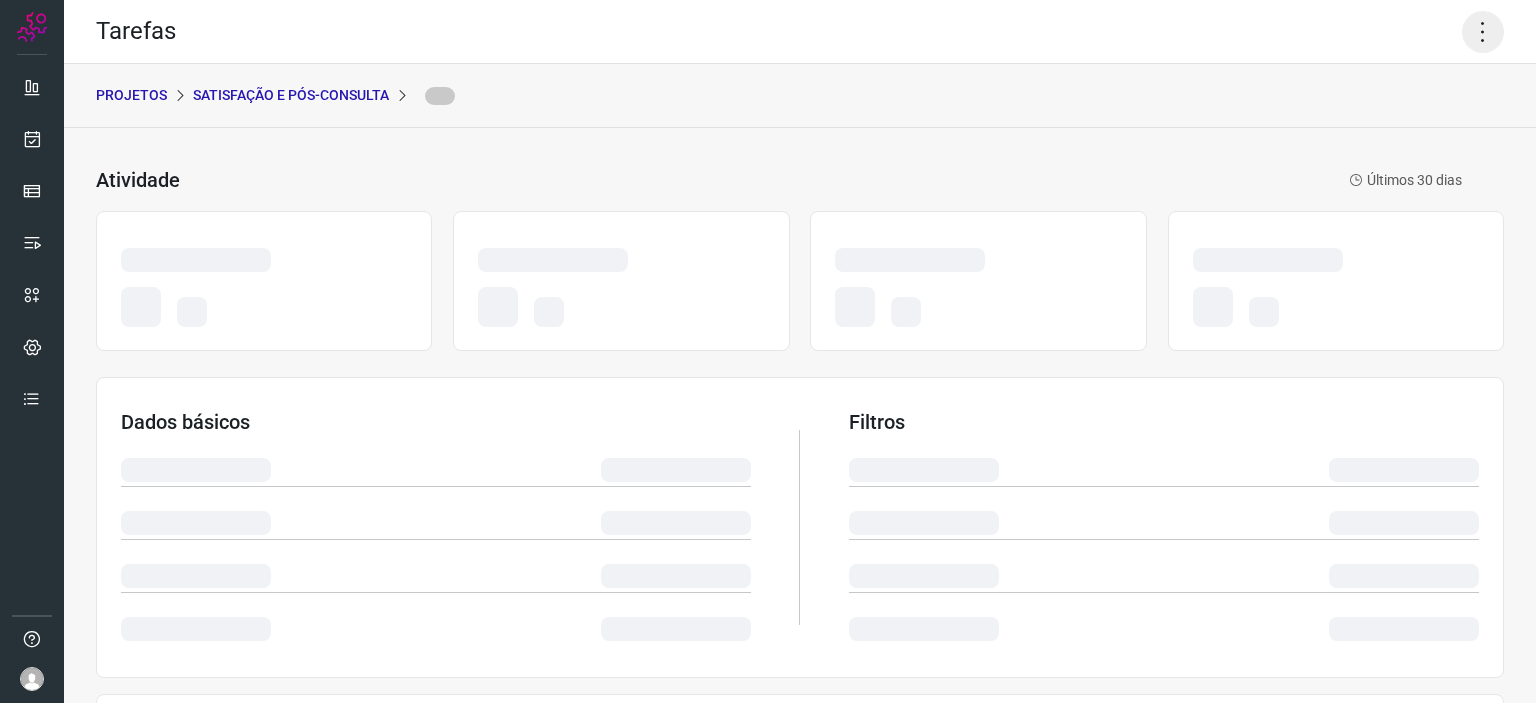 click 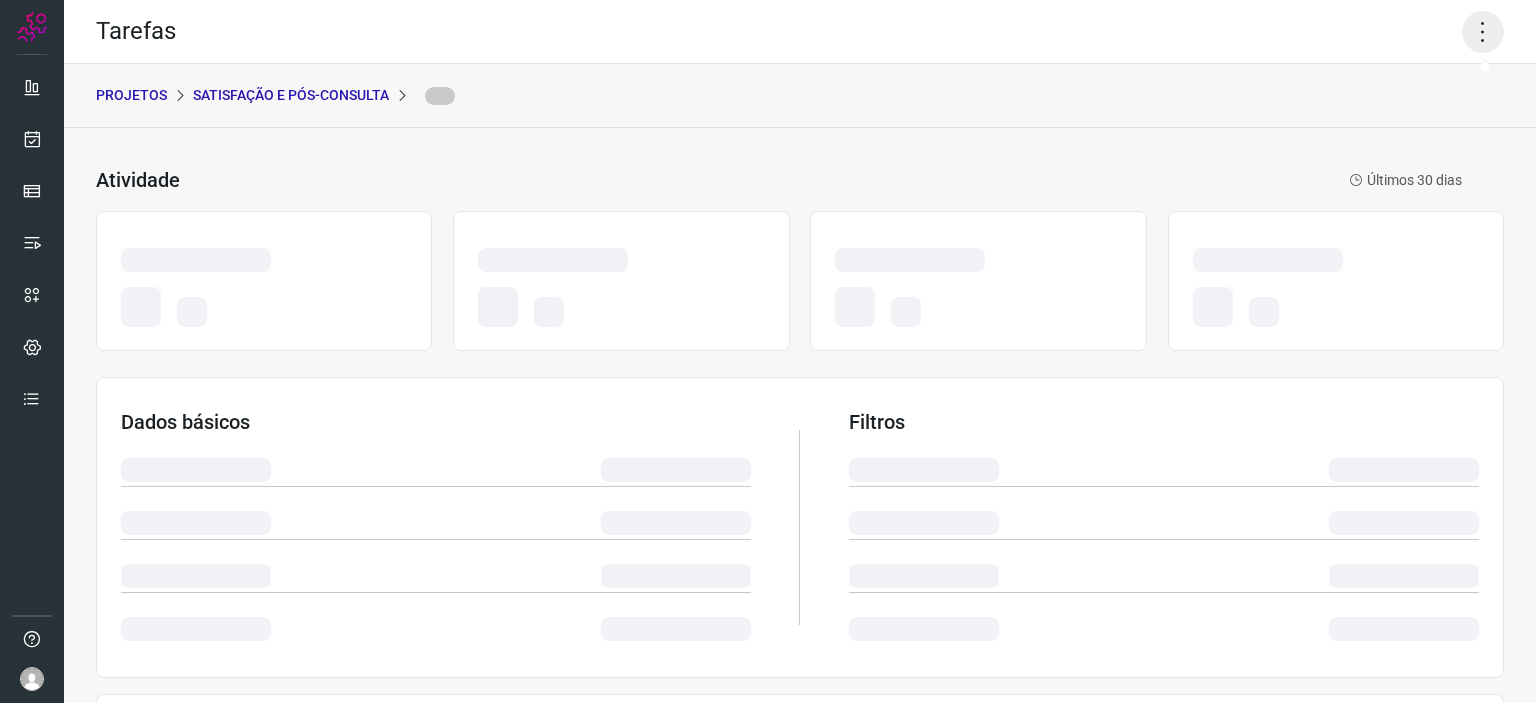 click 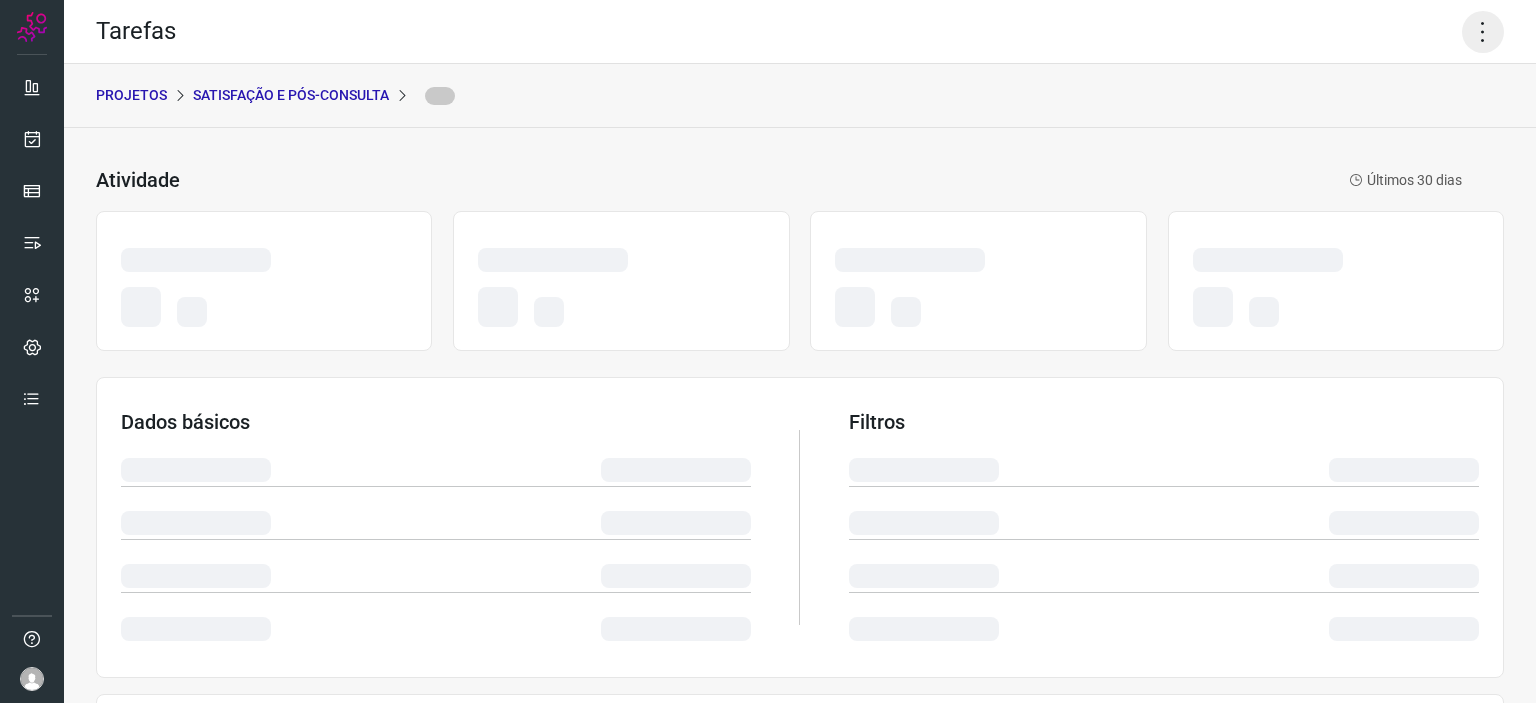 click 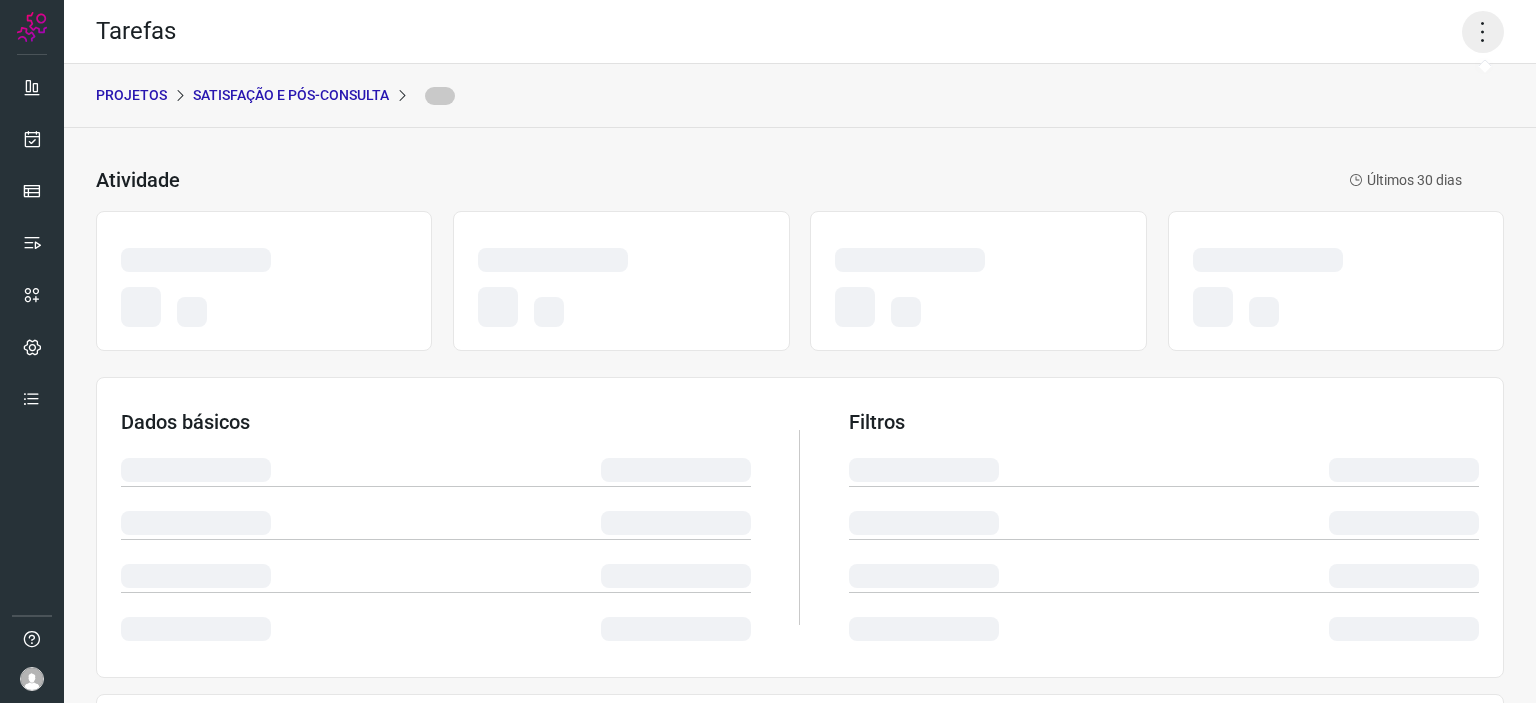 click 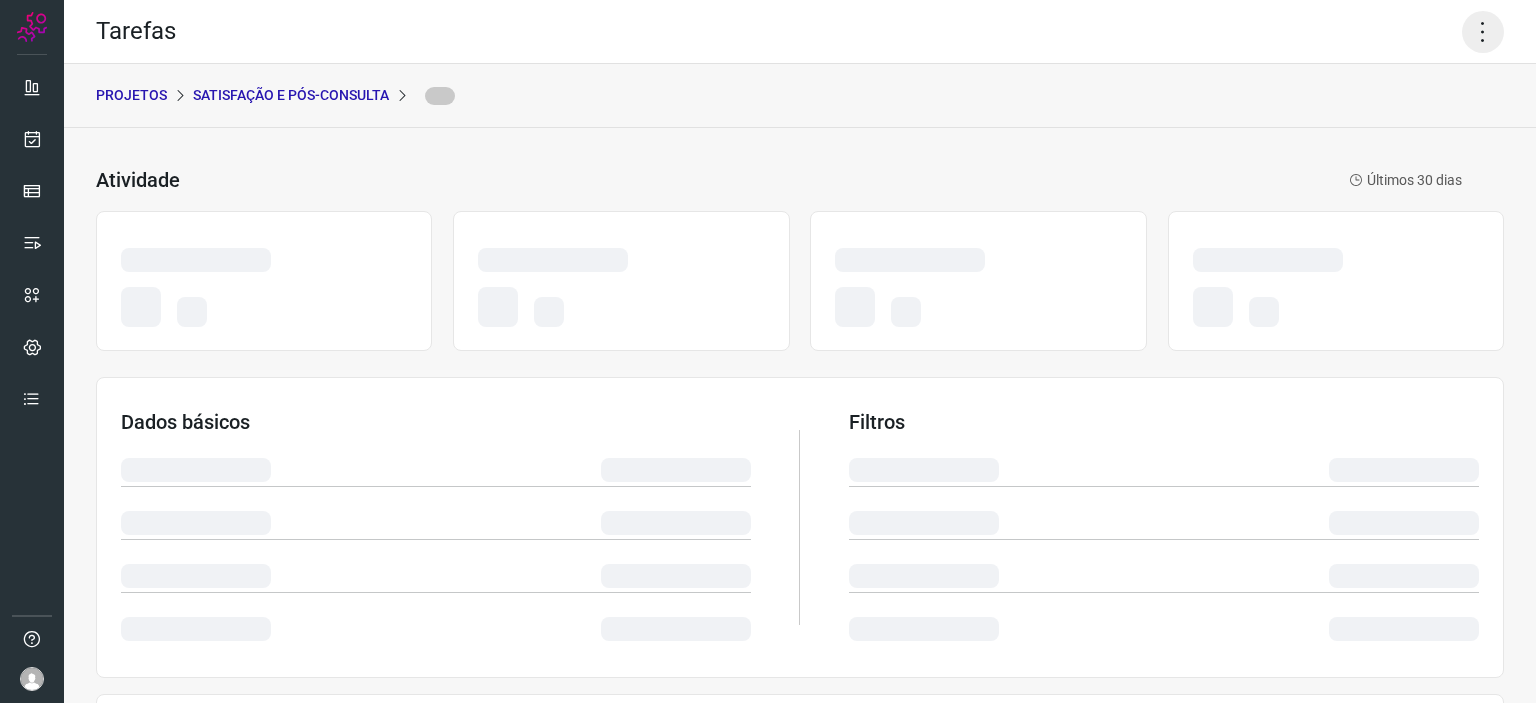 click 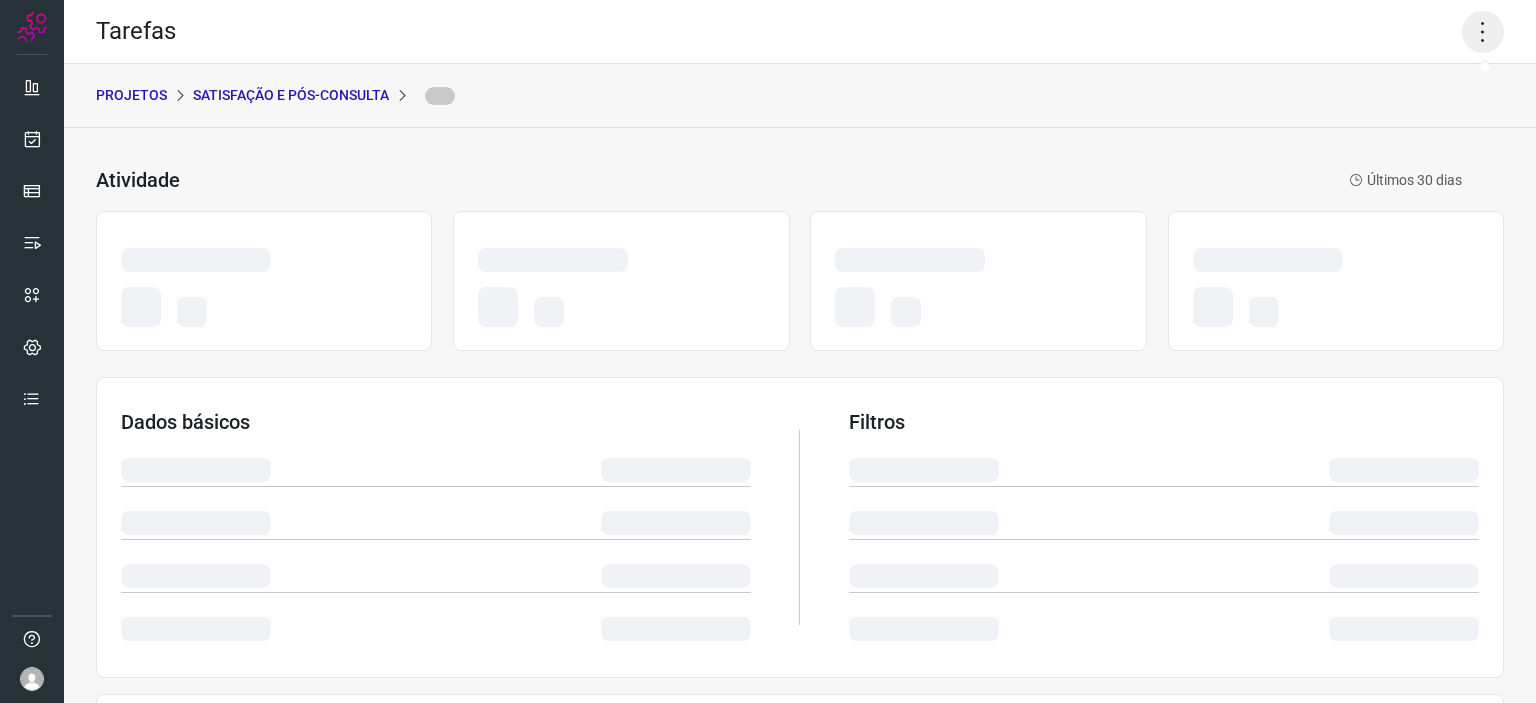 click 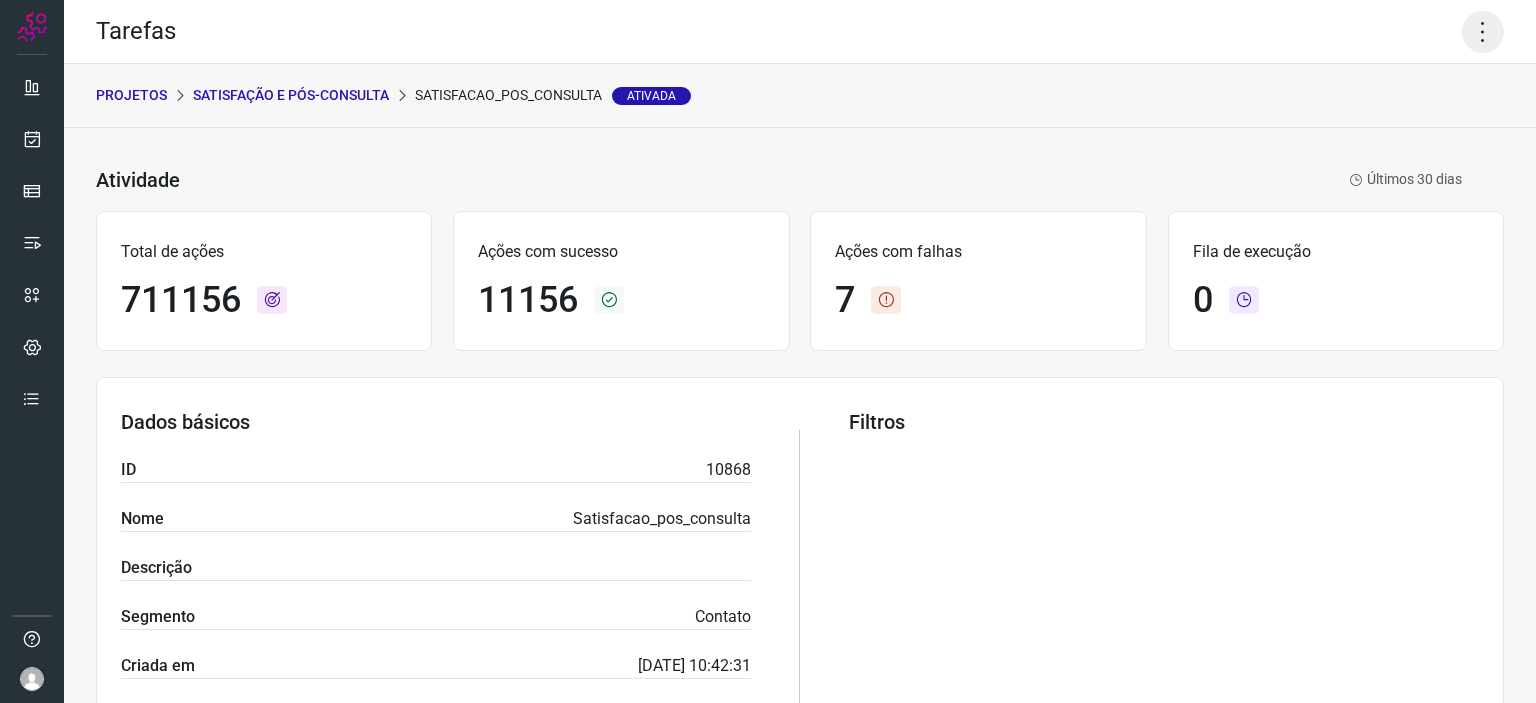 click 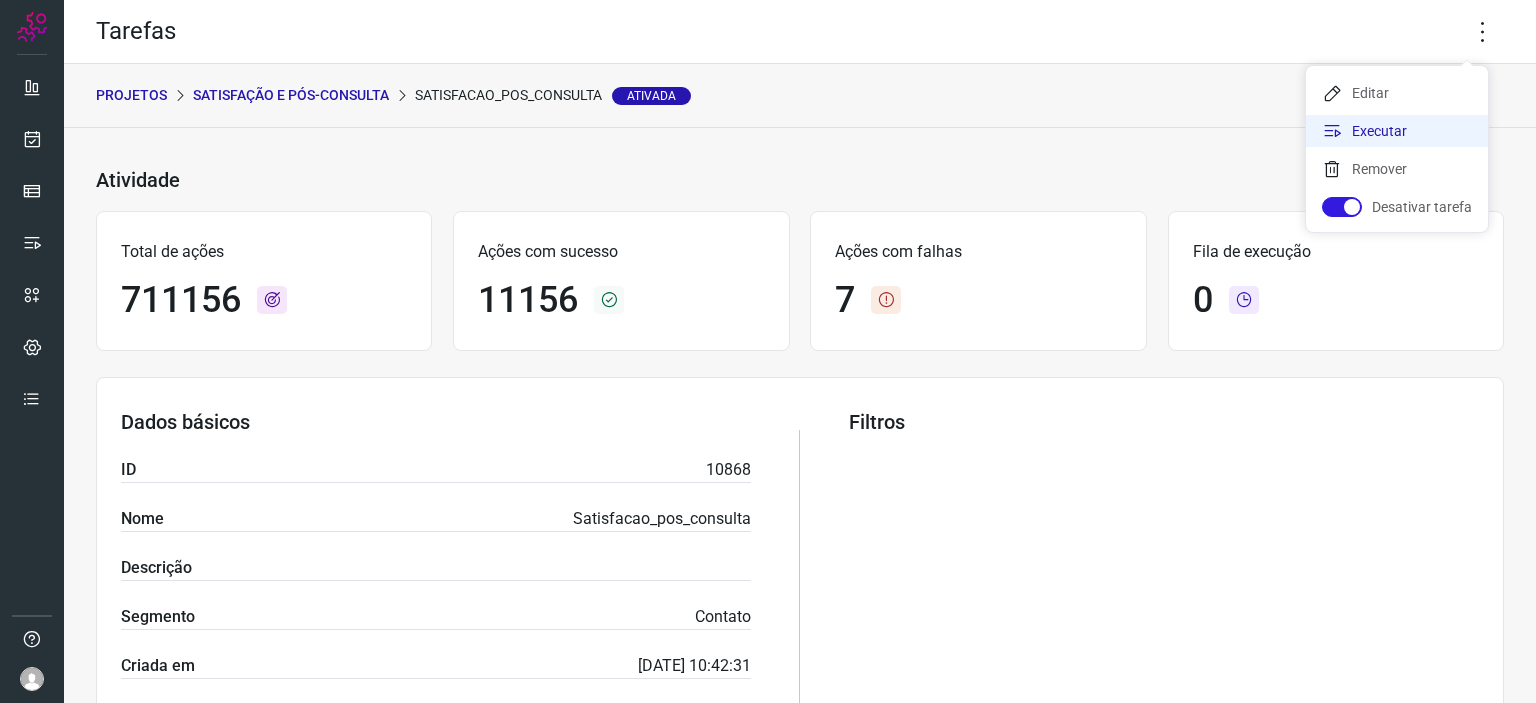 click on "Executar" 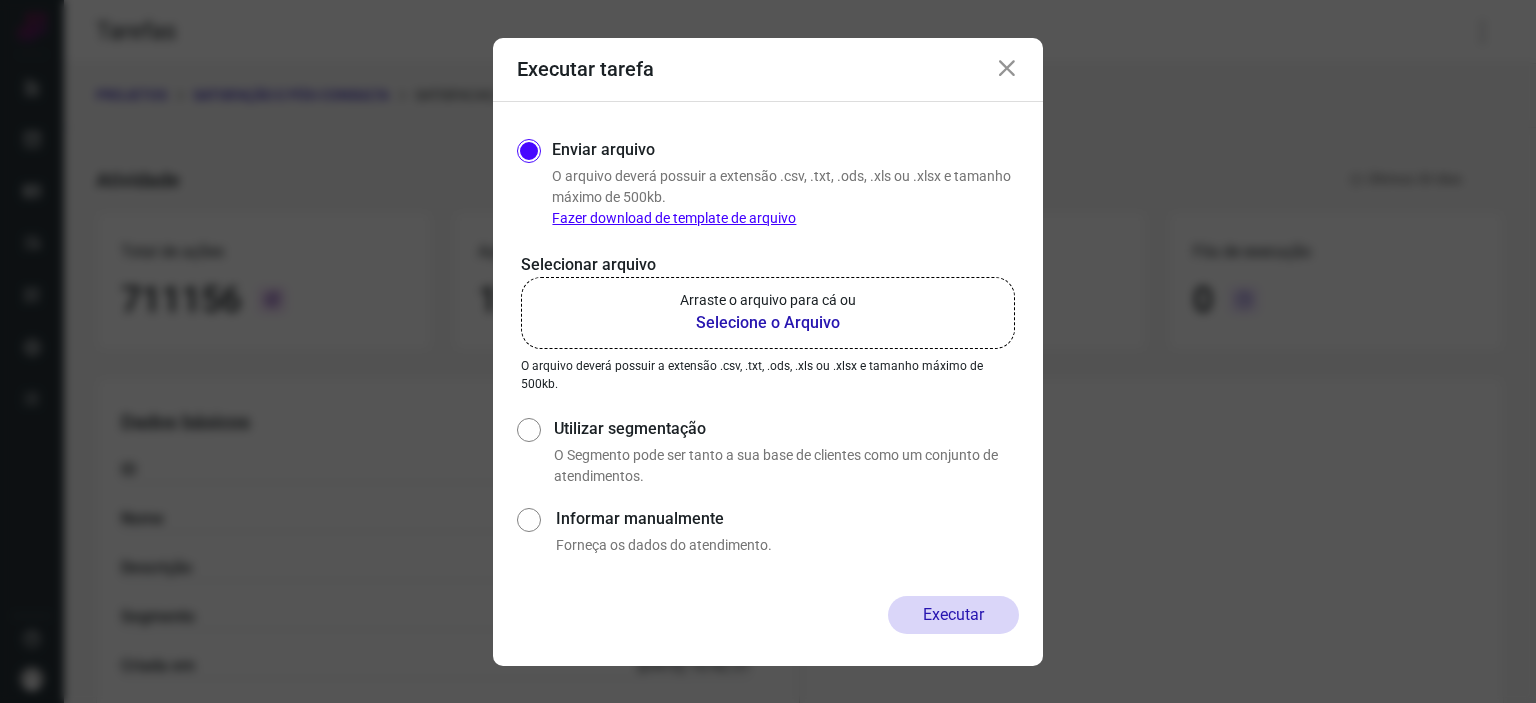 click on "Arraste o arquivo para cá ou" at bounding box center [768, 300] 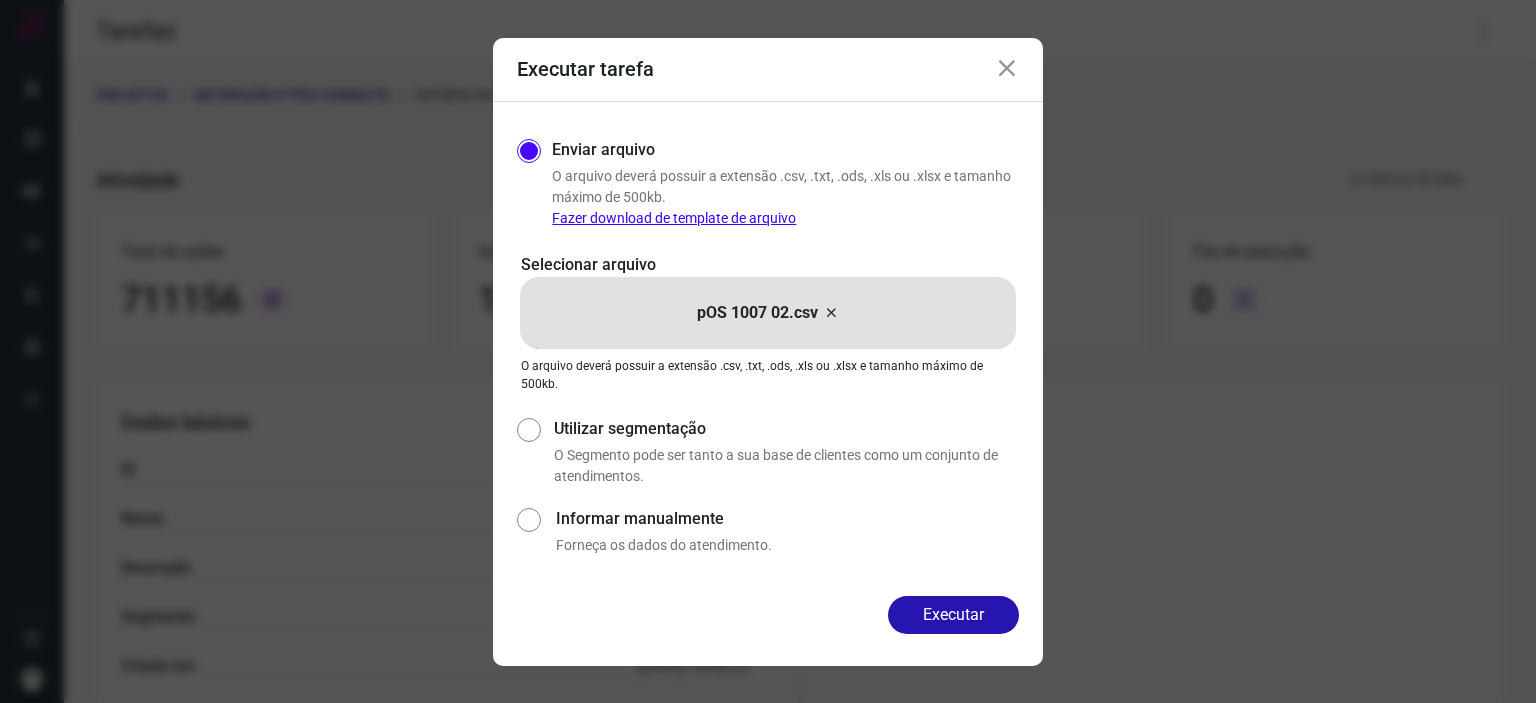 click at bounding box center (1007, 69) 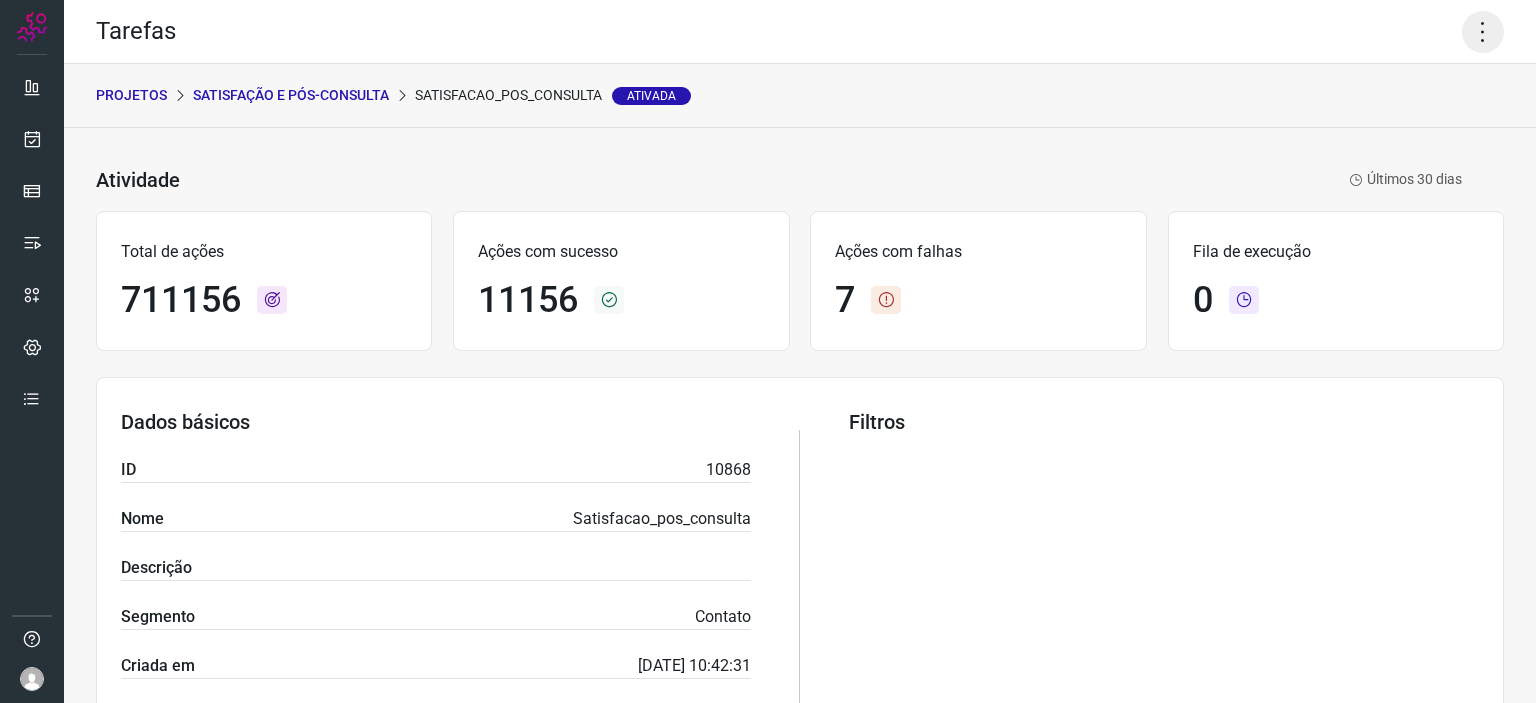 click 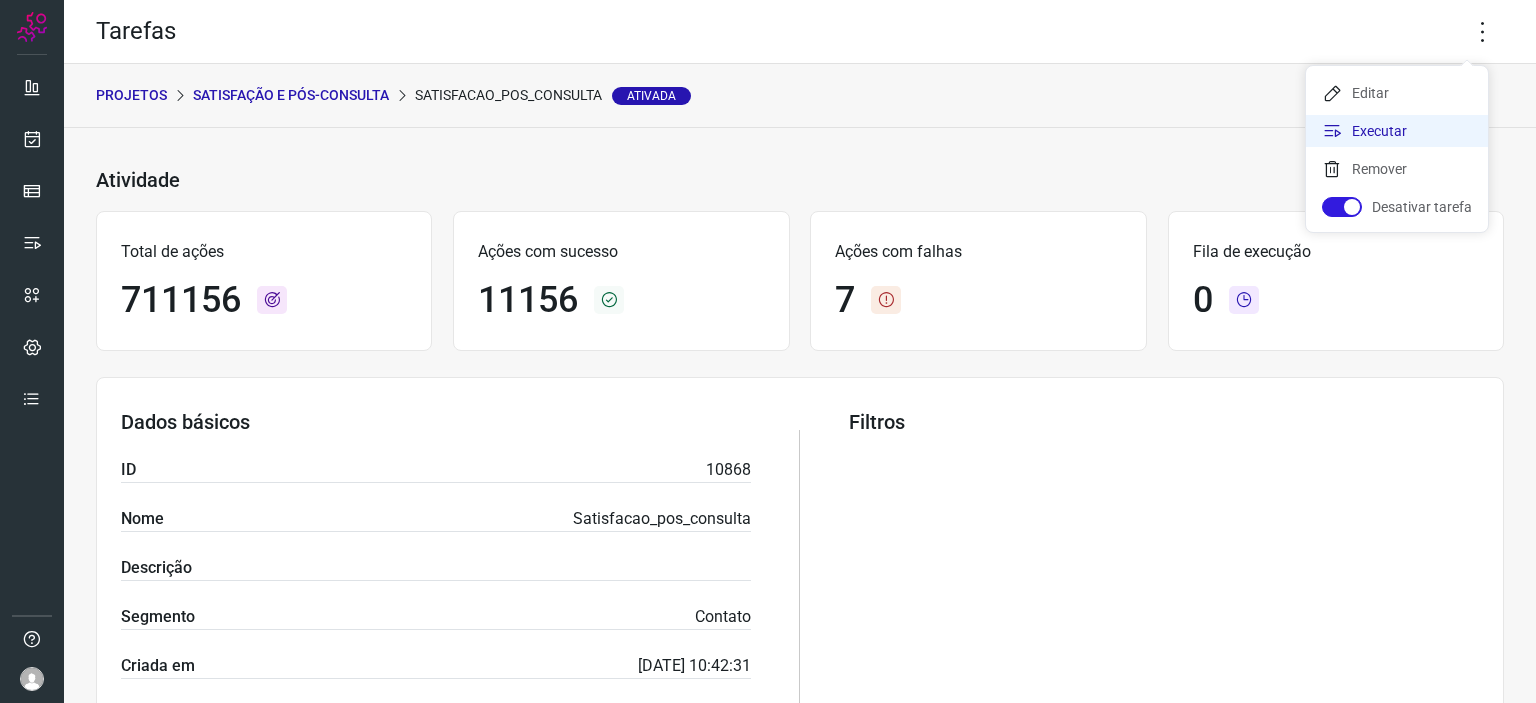 click on "Executar" 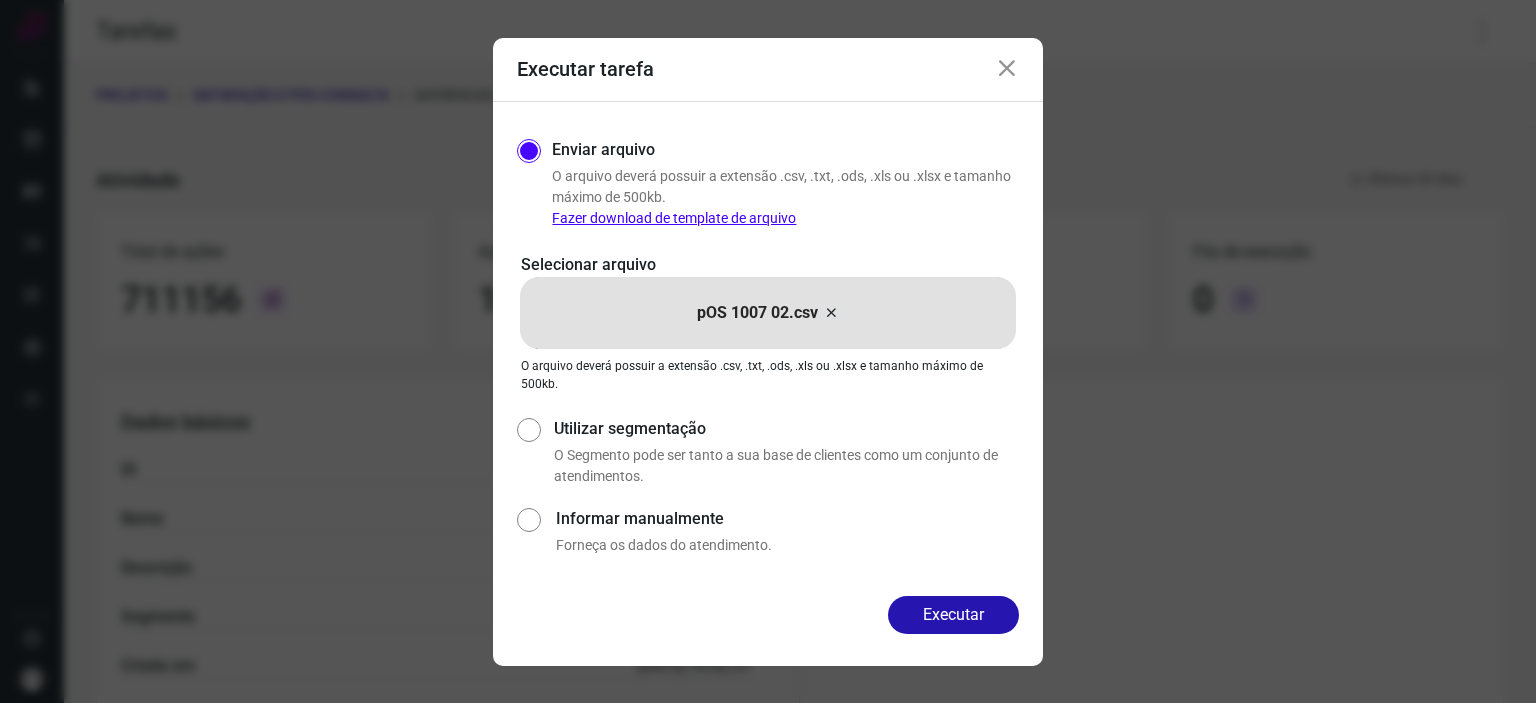 click at bounding box center [1007, 69] 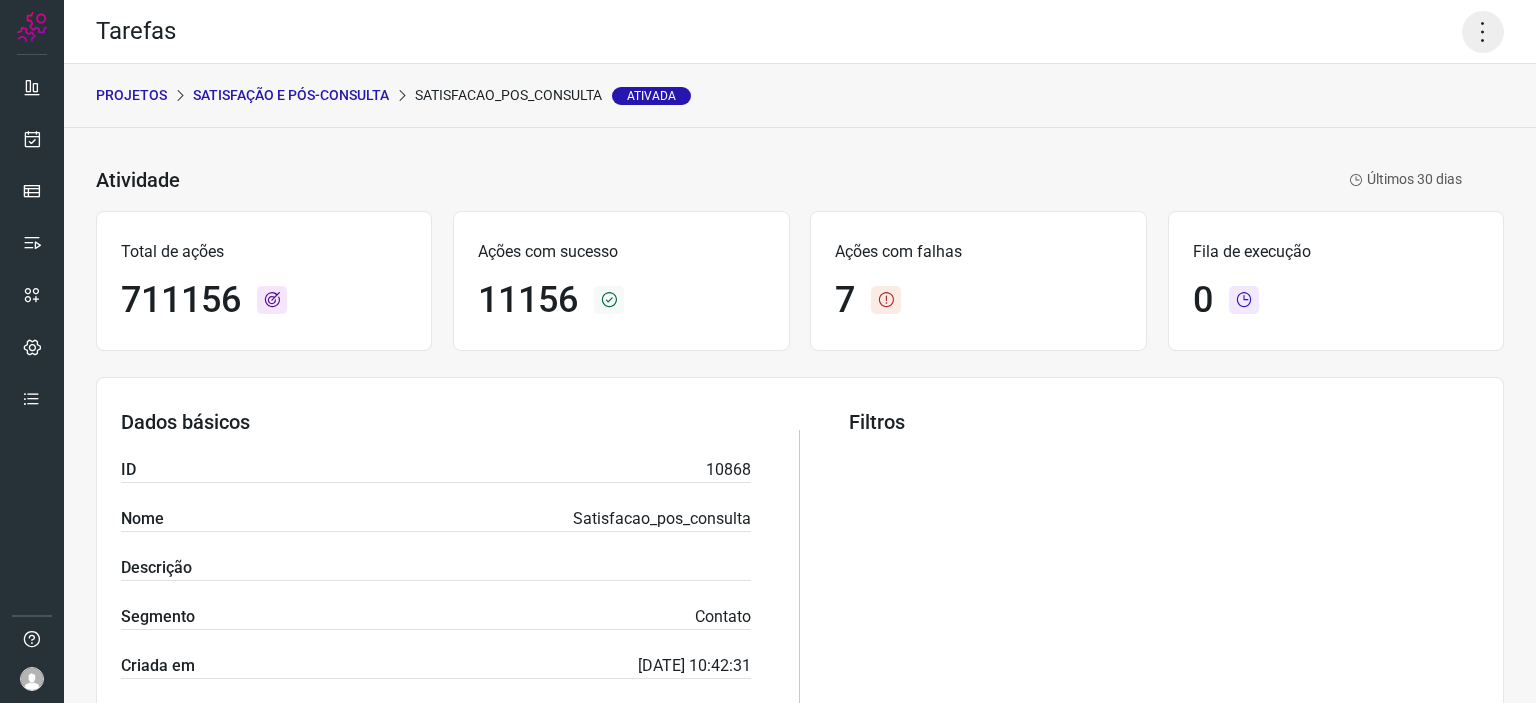 click 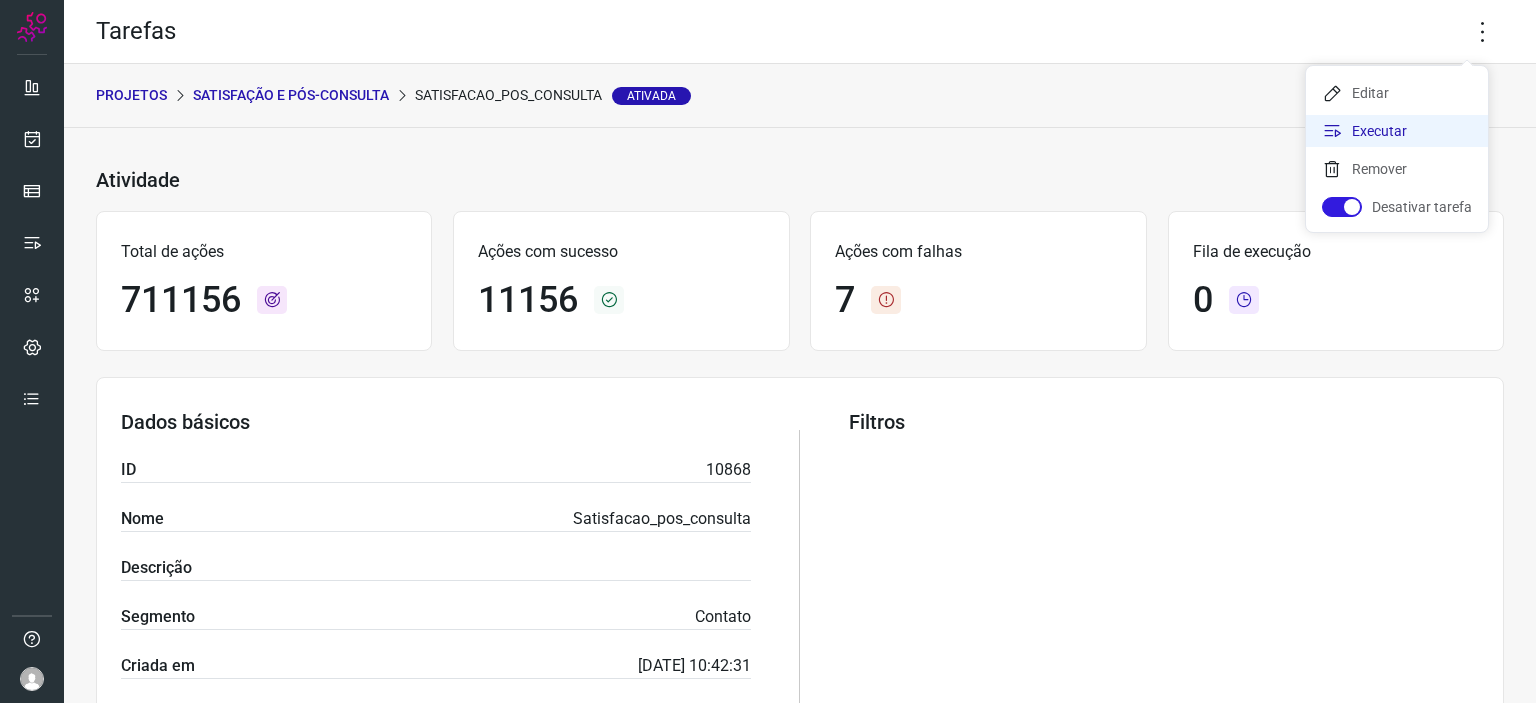 click on "Executar" 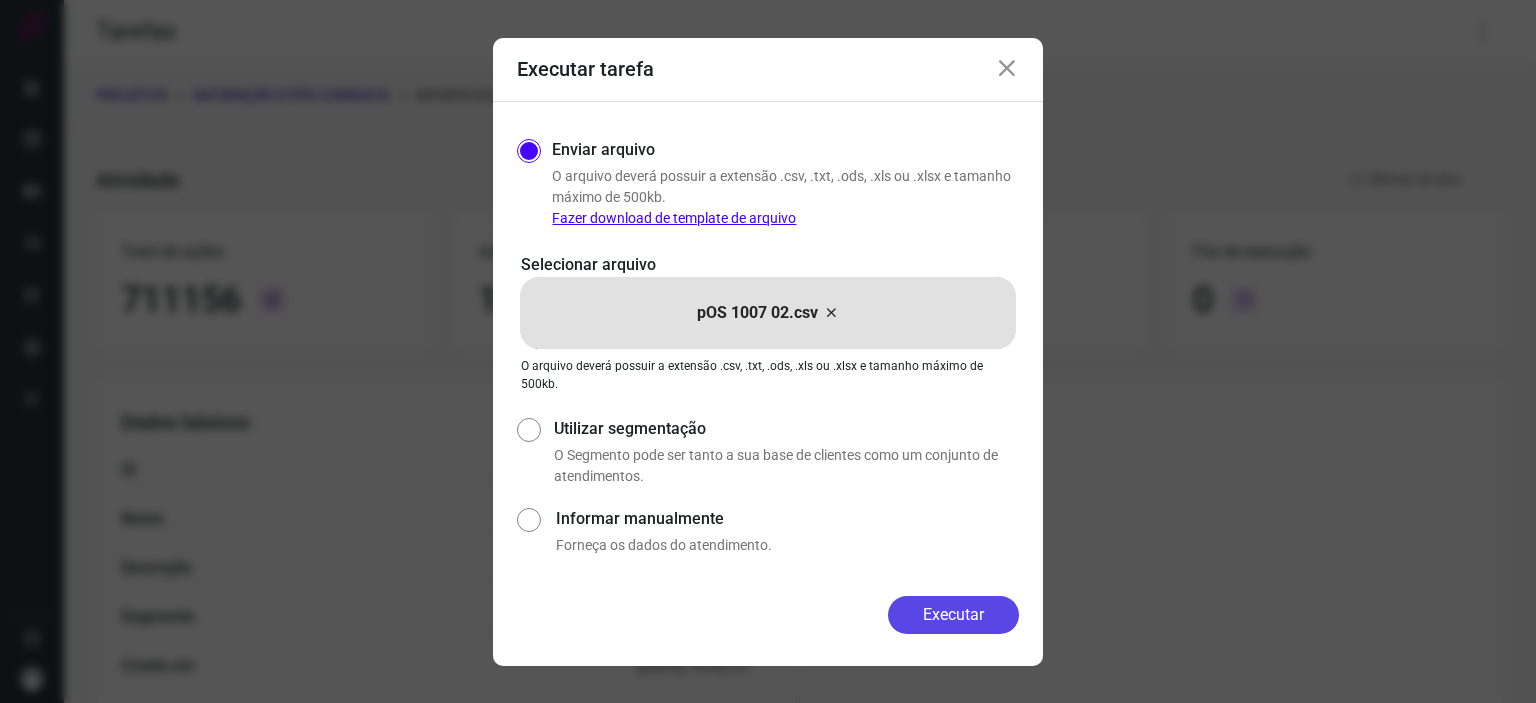 click on "Executar" at bounding box center (953, 615) 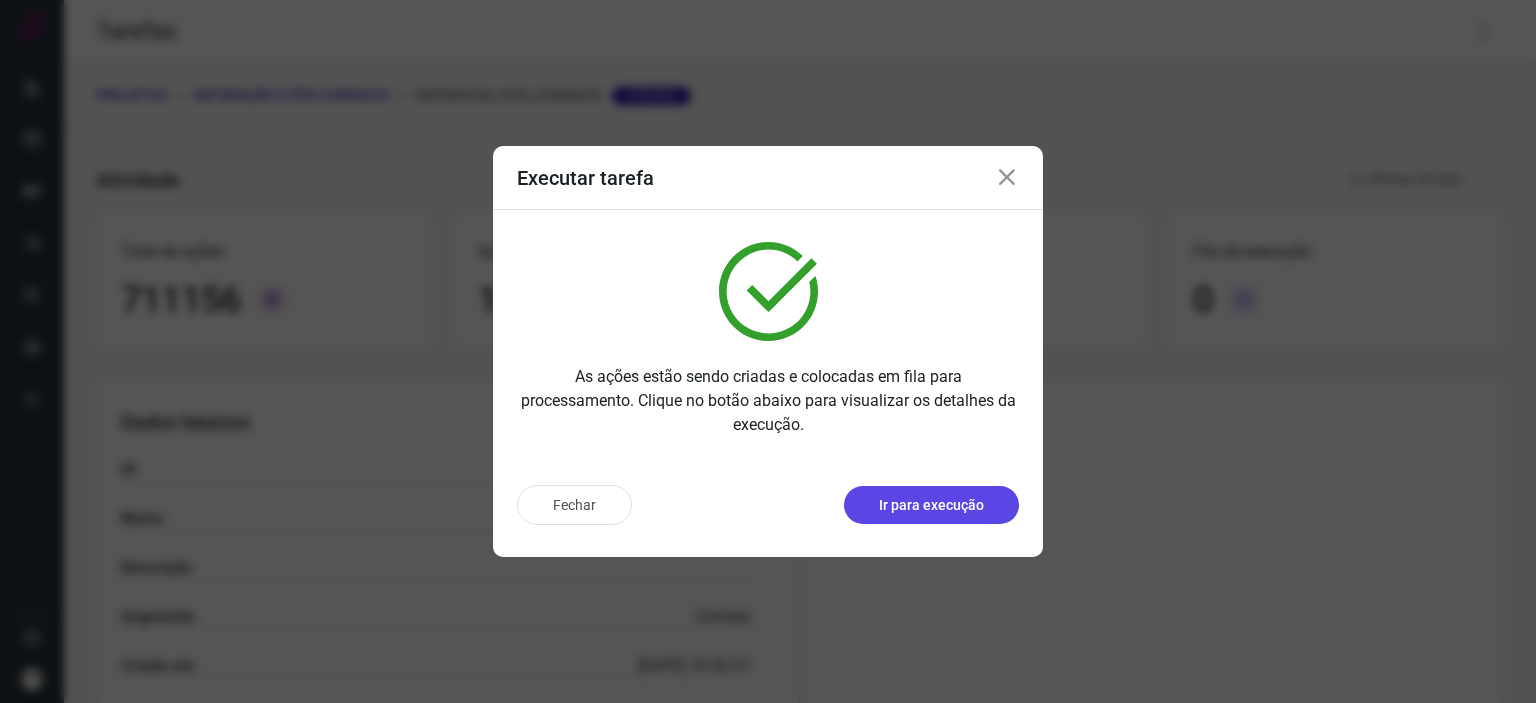 click on "Ir para execução" at bounding box center (931, 505) 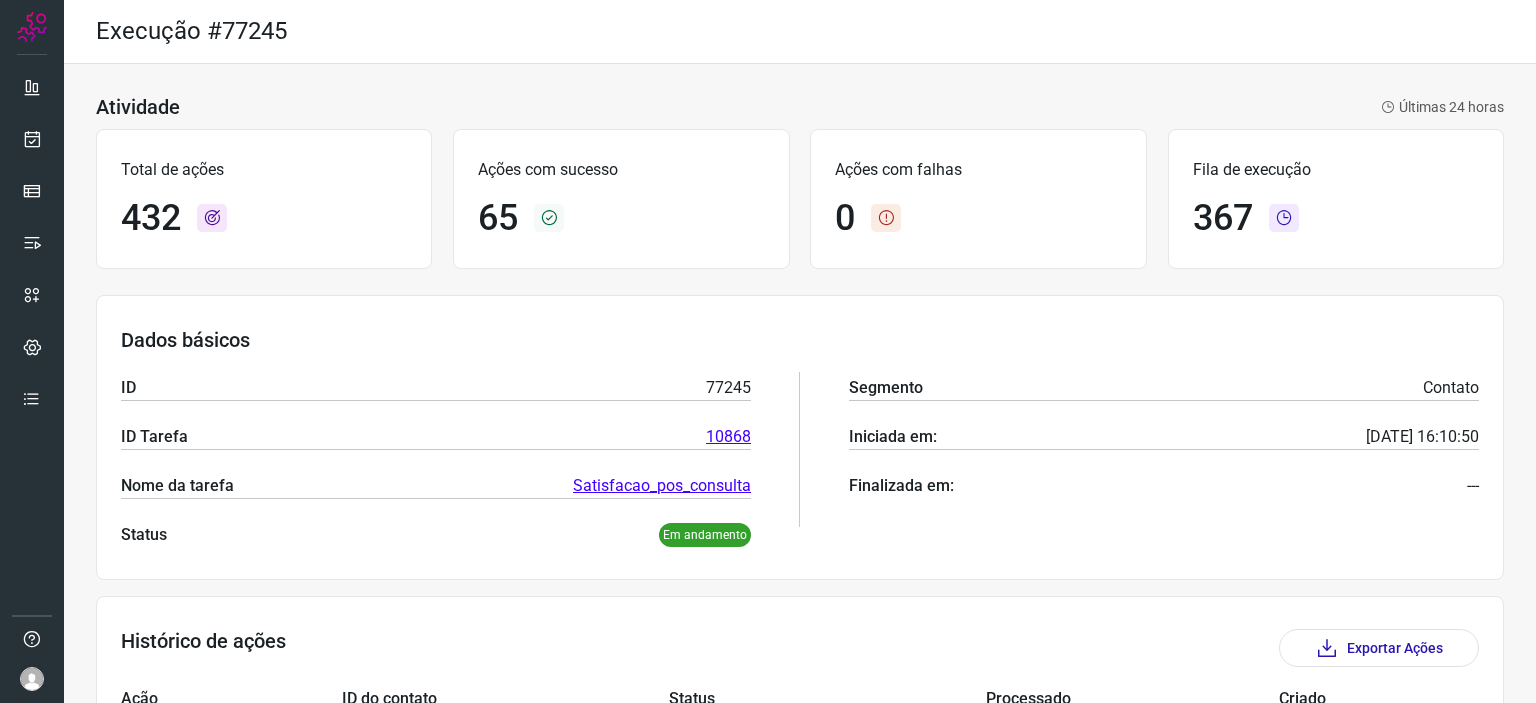 click on "Segmento Contato Iniciada em: [DATE] 16:10:50 Finalizada em: ---" at bounding box center [1164, 449] 